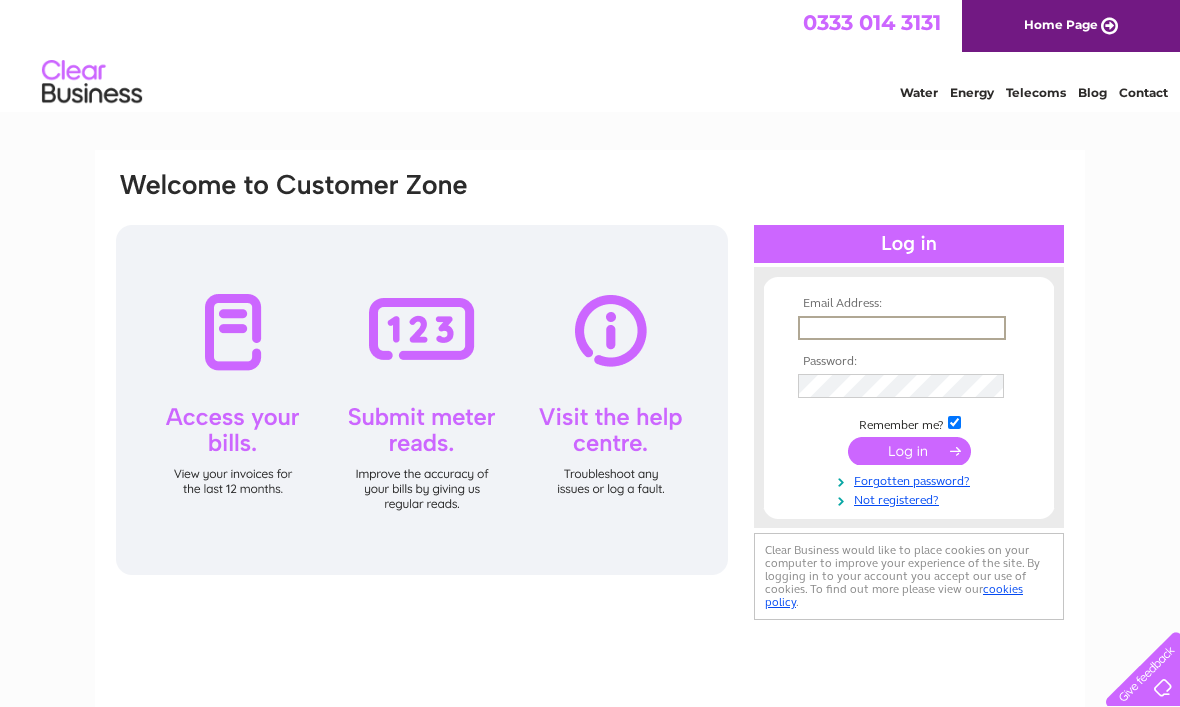 scroll, scrollTop: 0, scrollLeft: 0, axis: both 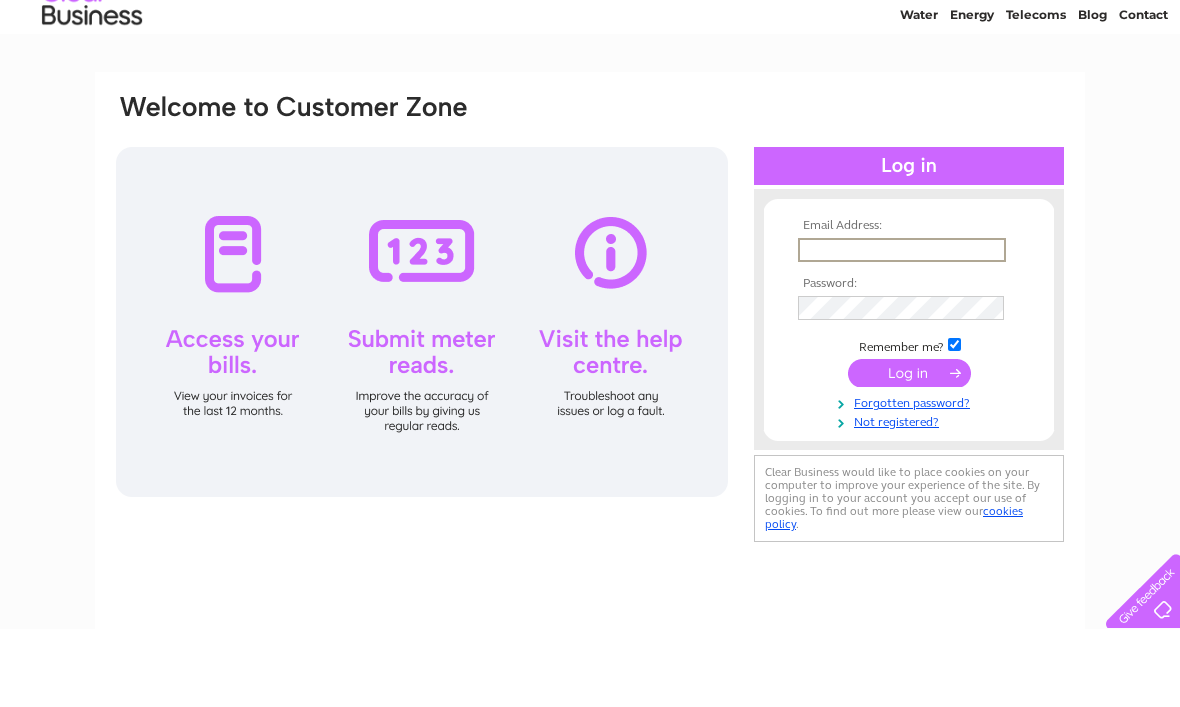 click at bounding box center [902, 328] 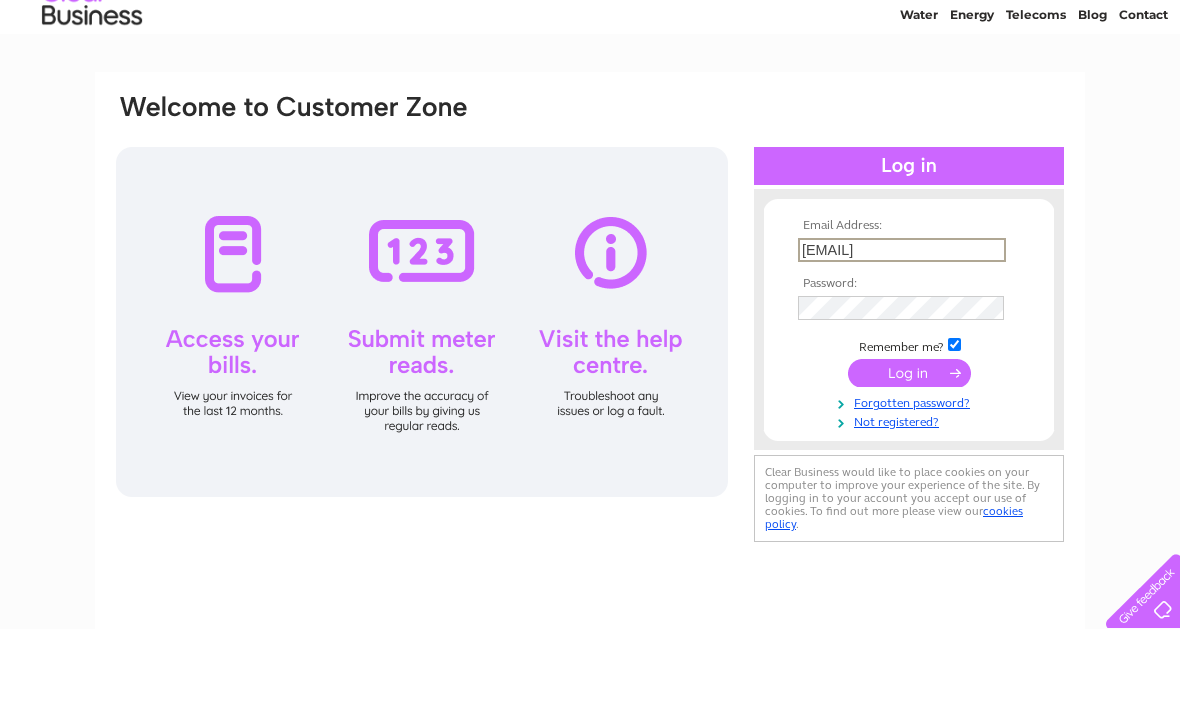 type on "Thehopehubdenny@gmail.com" 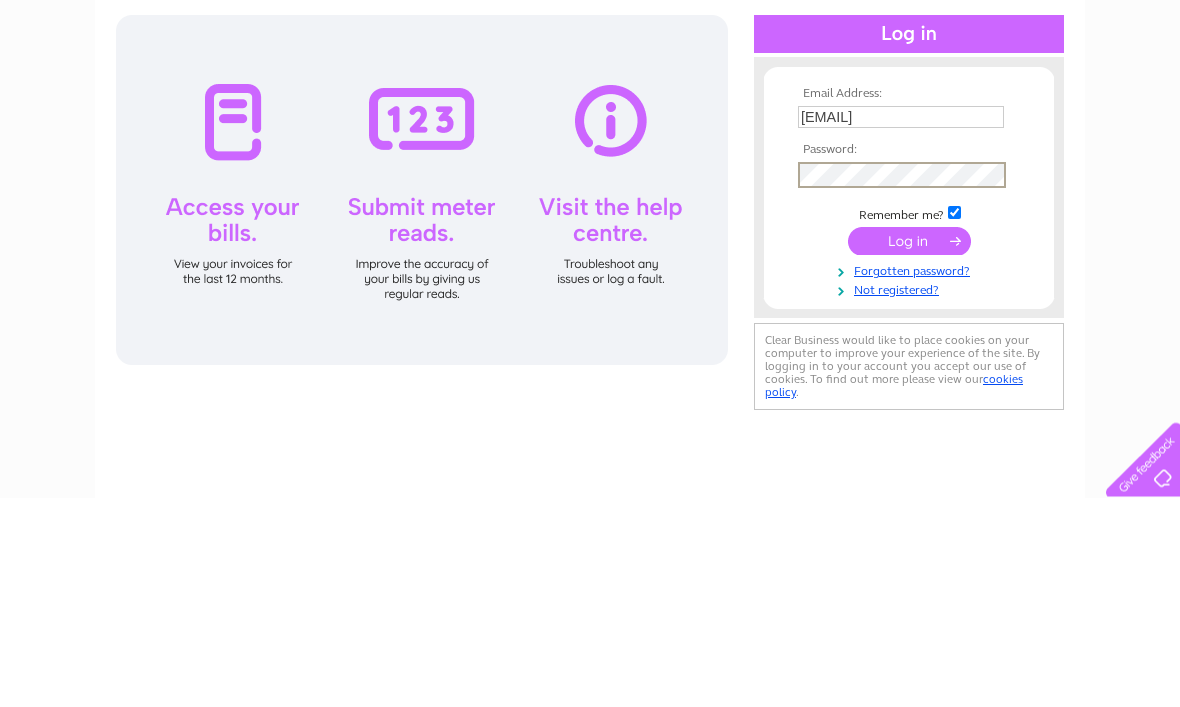 click at bounding box center (909, 451) 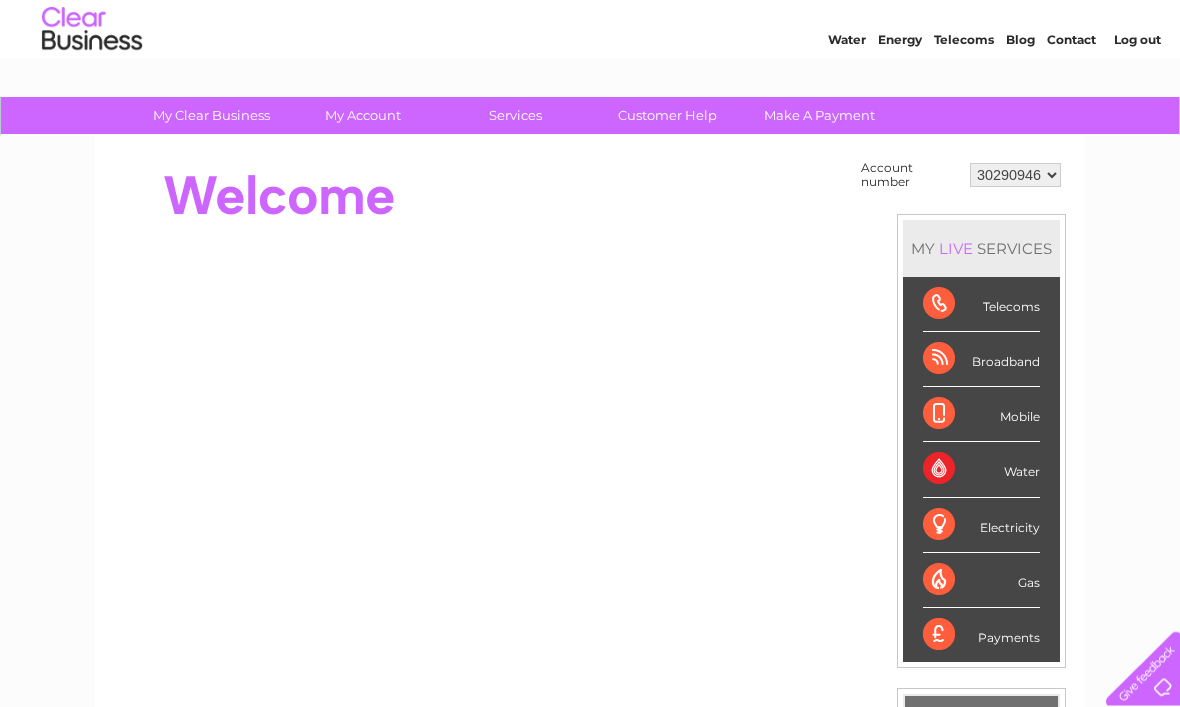 scroll, scrollTop: 65, scrollLeft: 0, axis: vertical 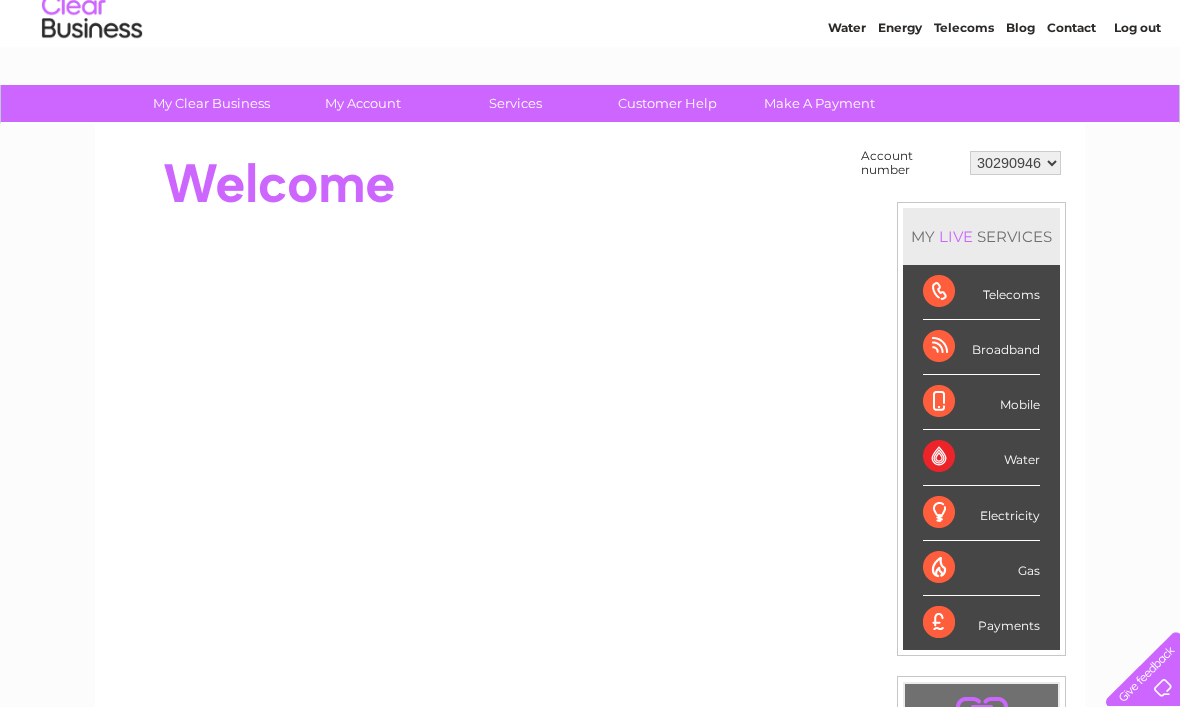 click on "30290946
30299832
30308984" at bounding box center [1015, 163] 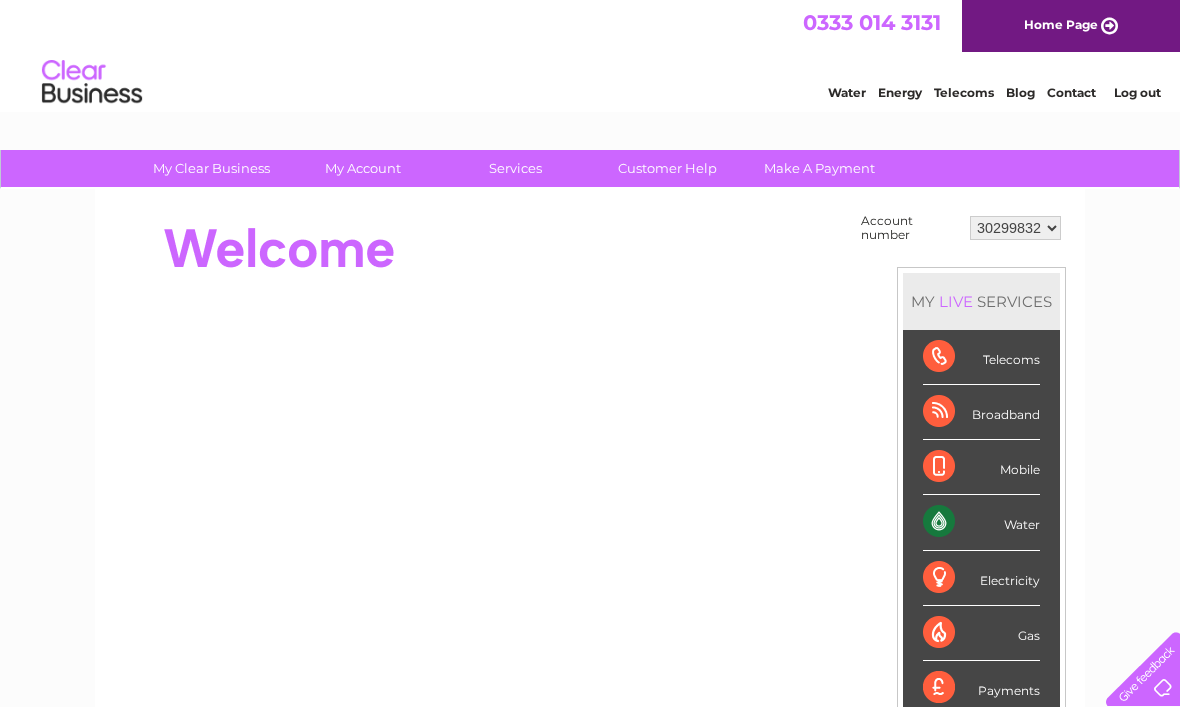 scroll, scrollTop: 0, scrollLeft: 0, axis: both 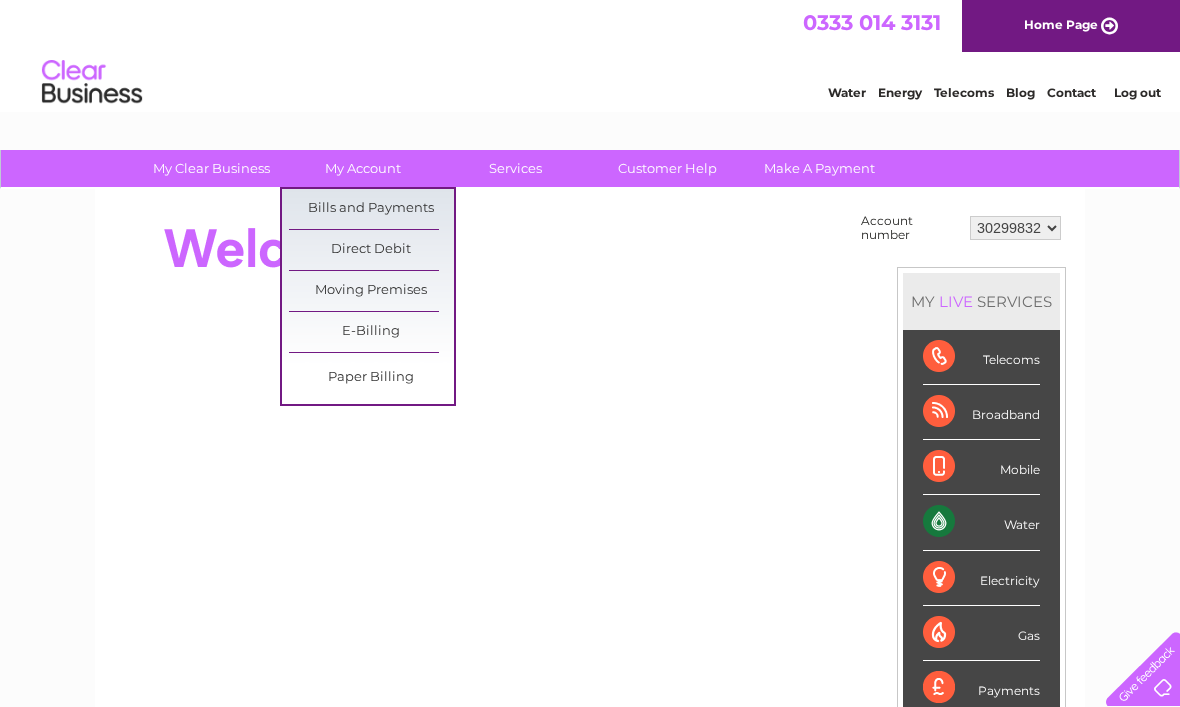 click on "Bills and Payments" at bounding box center (371, 209) 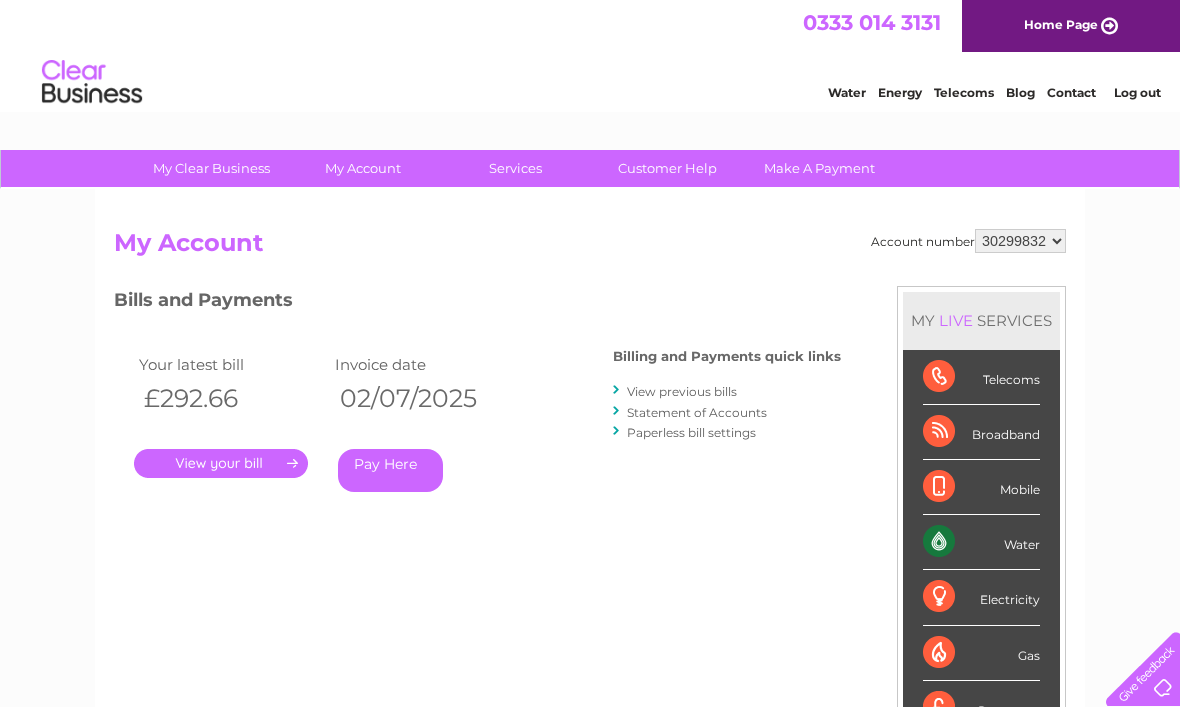scroll, scrollTop: 0, scrollLeft: 0, axis: both 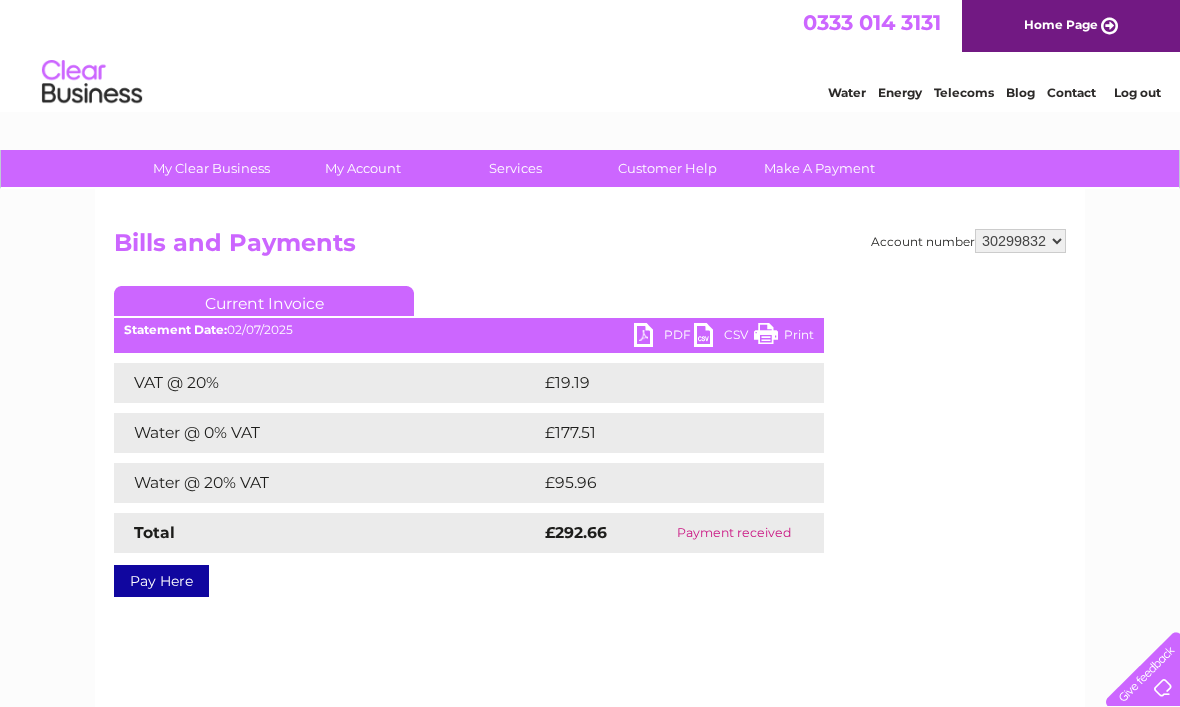 click on "30290946
30299832
30308984" at bounding box center (1020, 241) 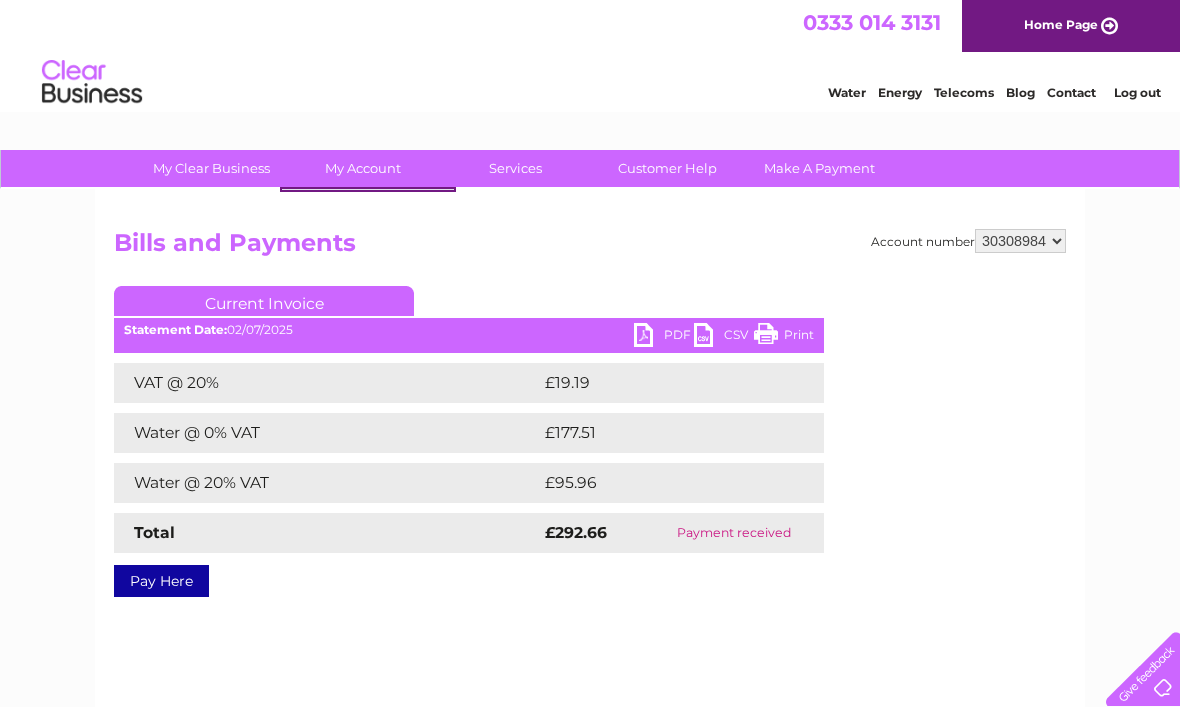 click on "My Account" at bounding box center [363, 168] 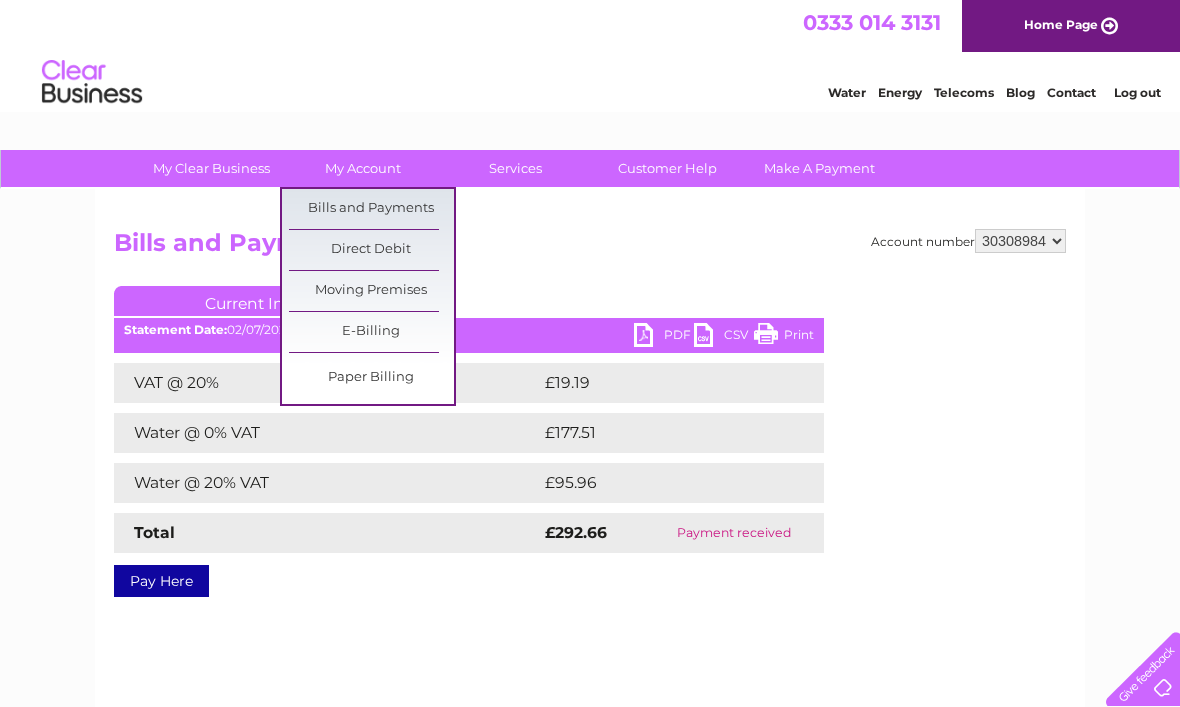click on "Bills and Payments" at bounding box center (371, 209) 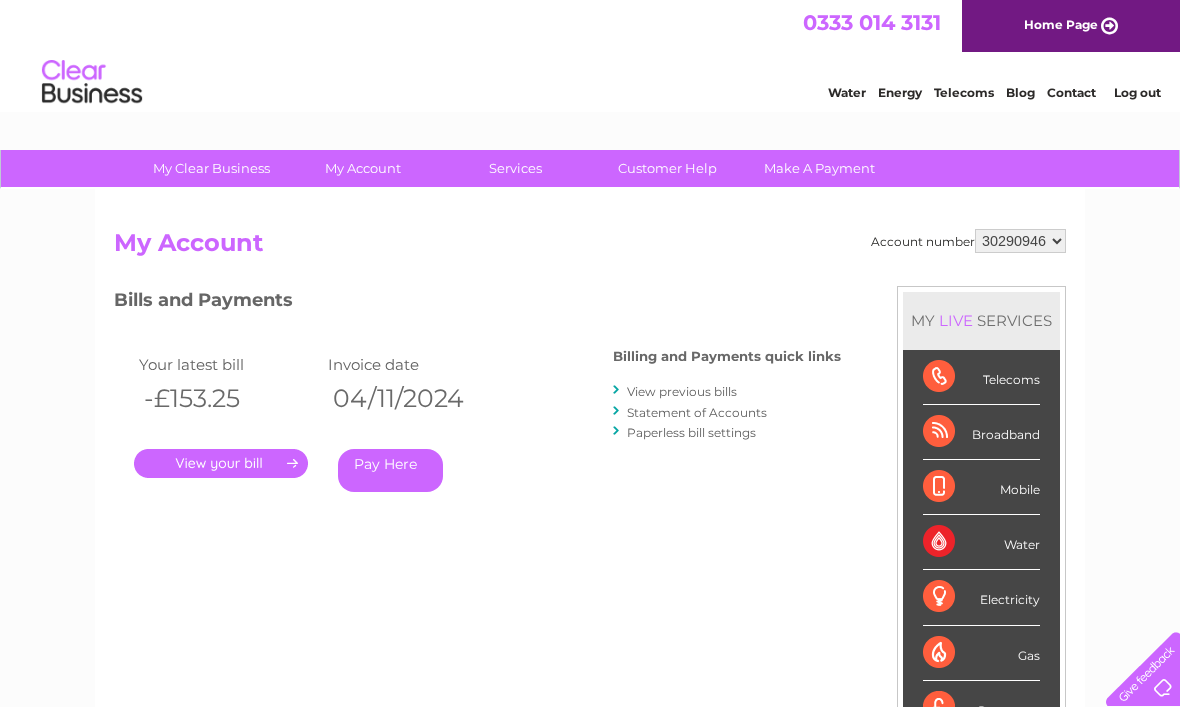 scroll, scrollTop: 0, scrollLeft: 0, axis: both 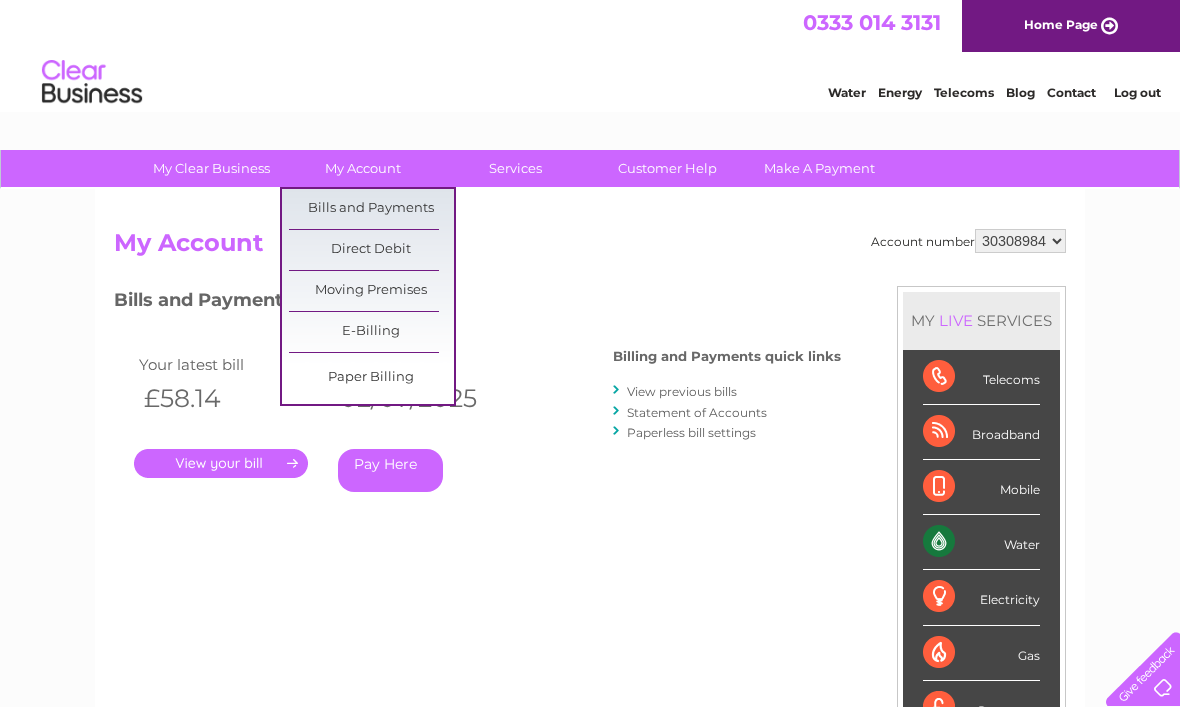 click on "Bills and Payments" at bounding box center (371, 209) 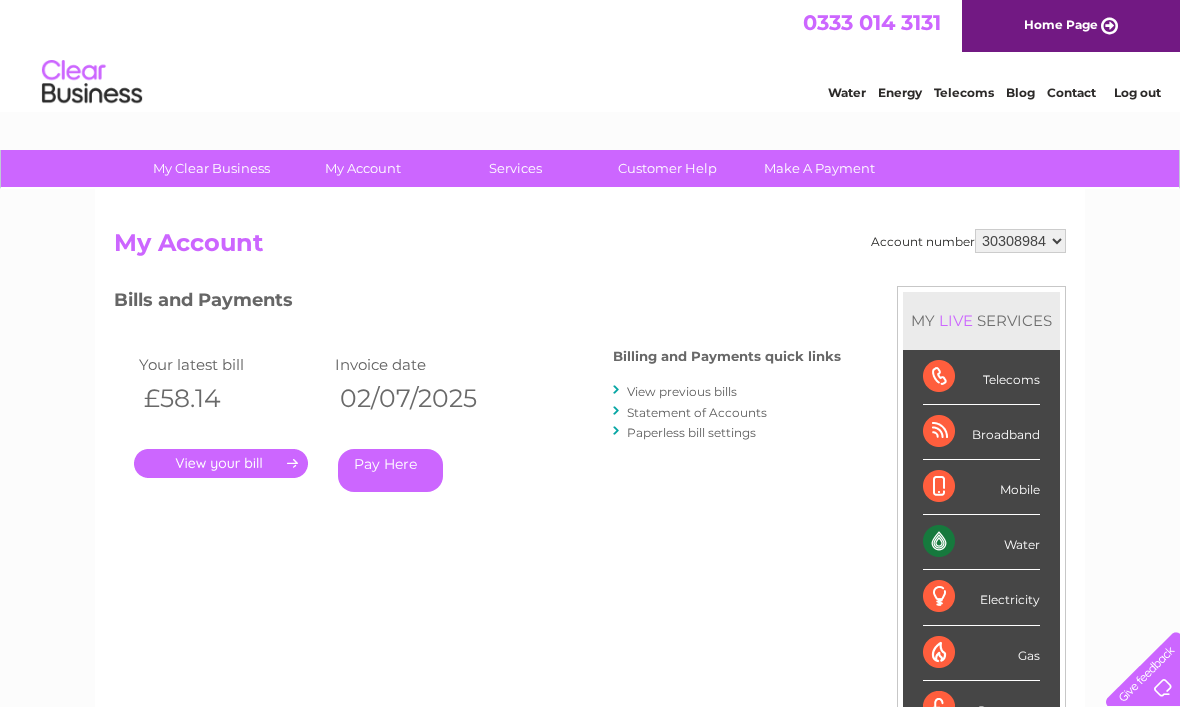 scroll, scrollTop: 0, scrollLeft: 0, axis: both 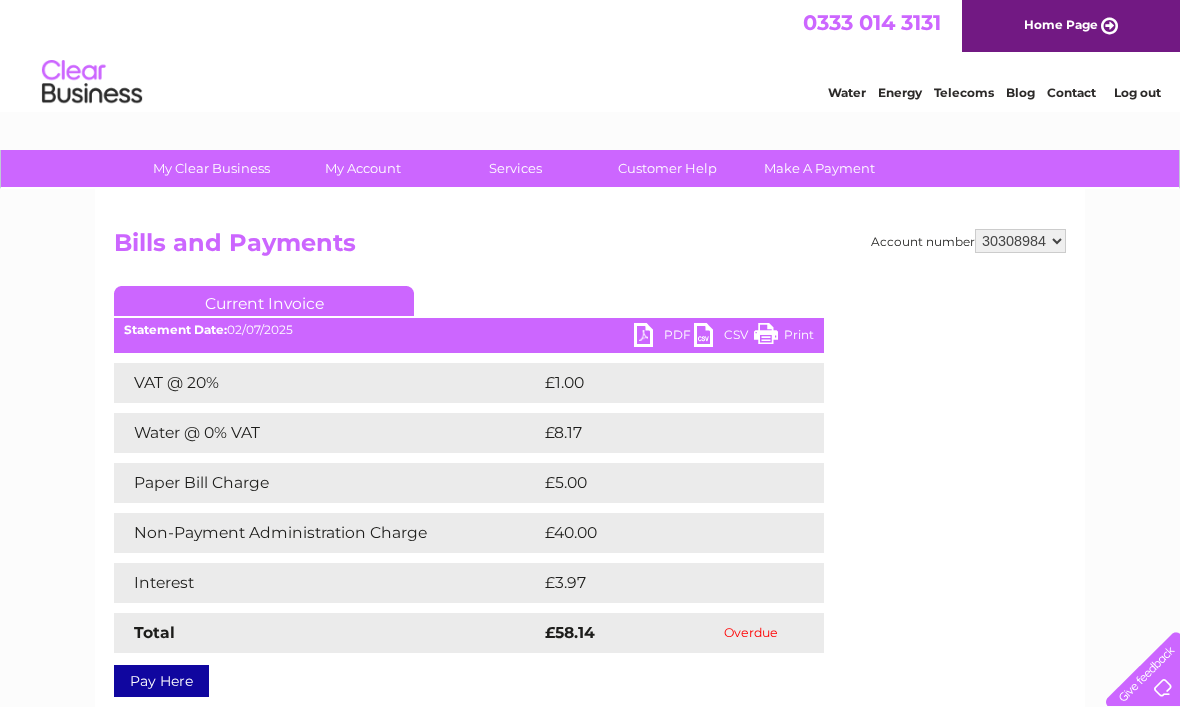 click on "30290946
30299832
30308984" at bounding box center (1020, 241) 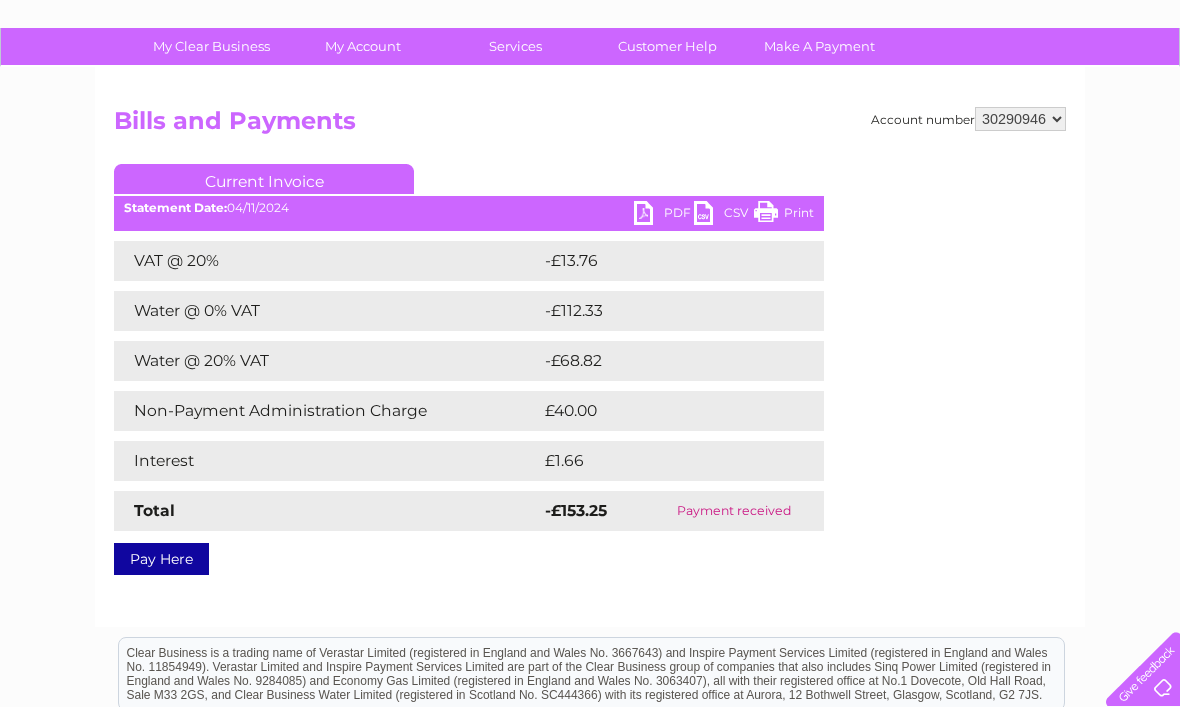 scroll, scrollTop: 0, scrollLeft: 0, axis: both 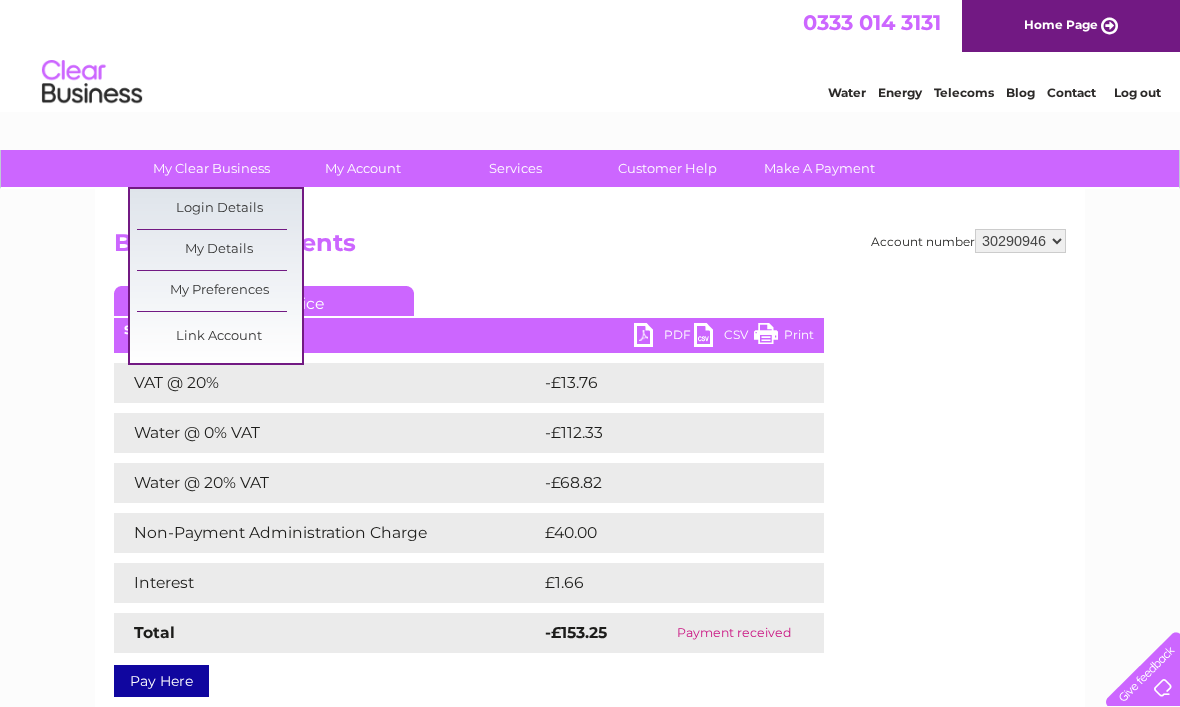 click on "Customer Help" at bounding box center (667, 168) 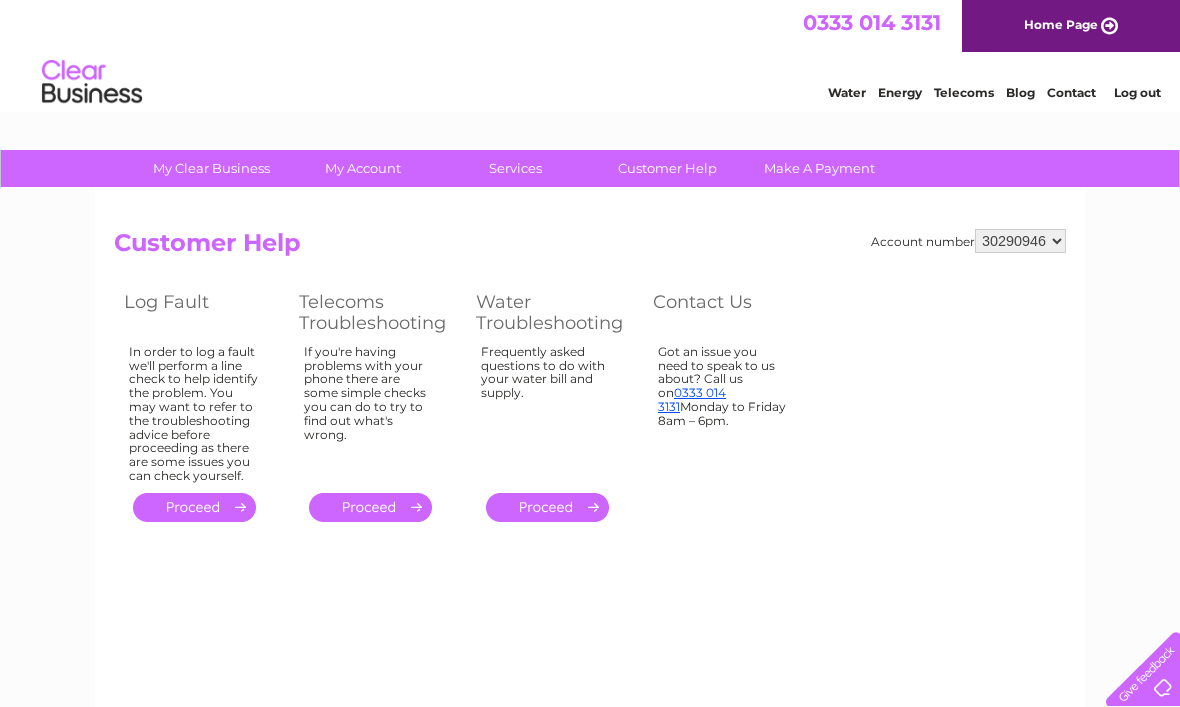 scroll, scrollTop: 0, scrollLeft: 0, axis: both 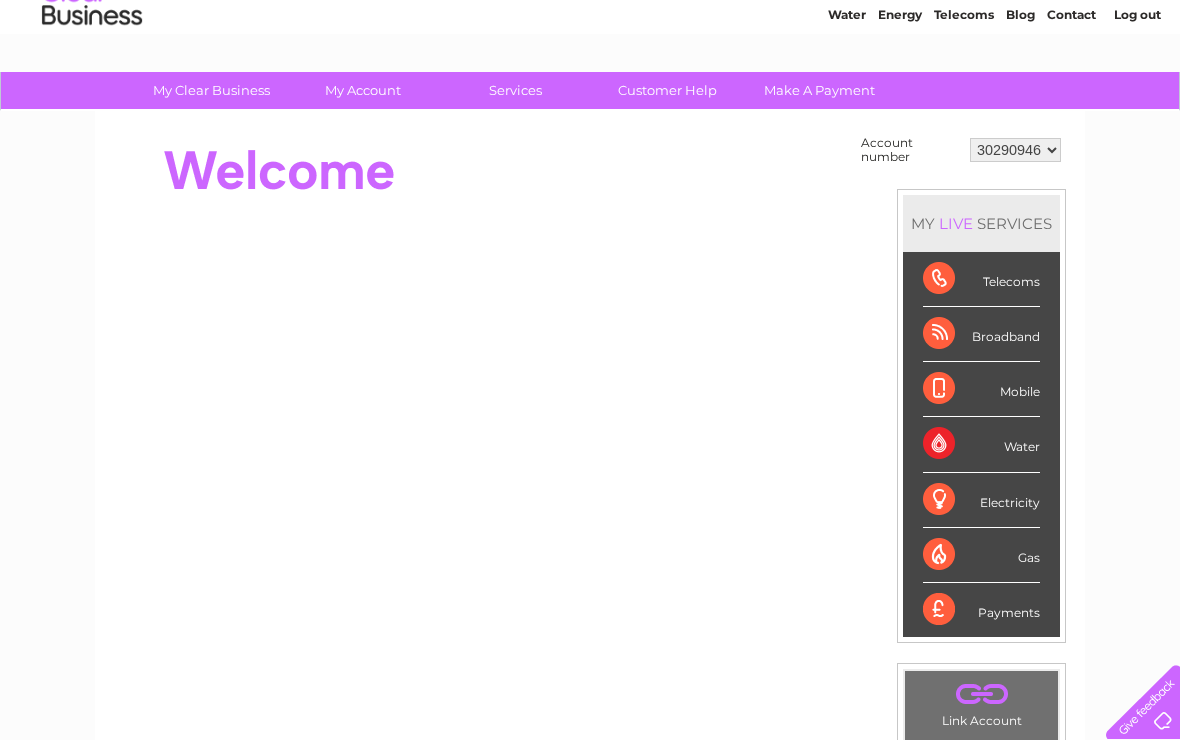 click on "30290946
30299832
30308984" at bounding box center (1015, 150) 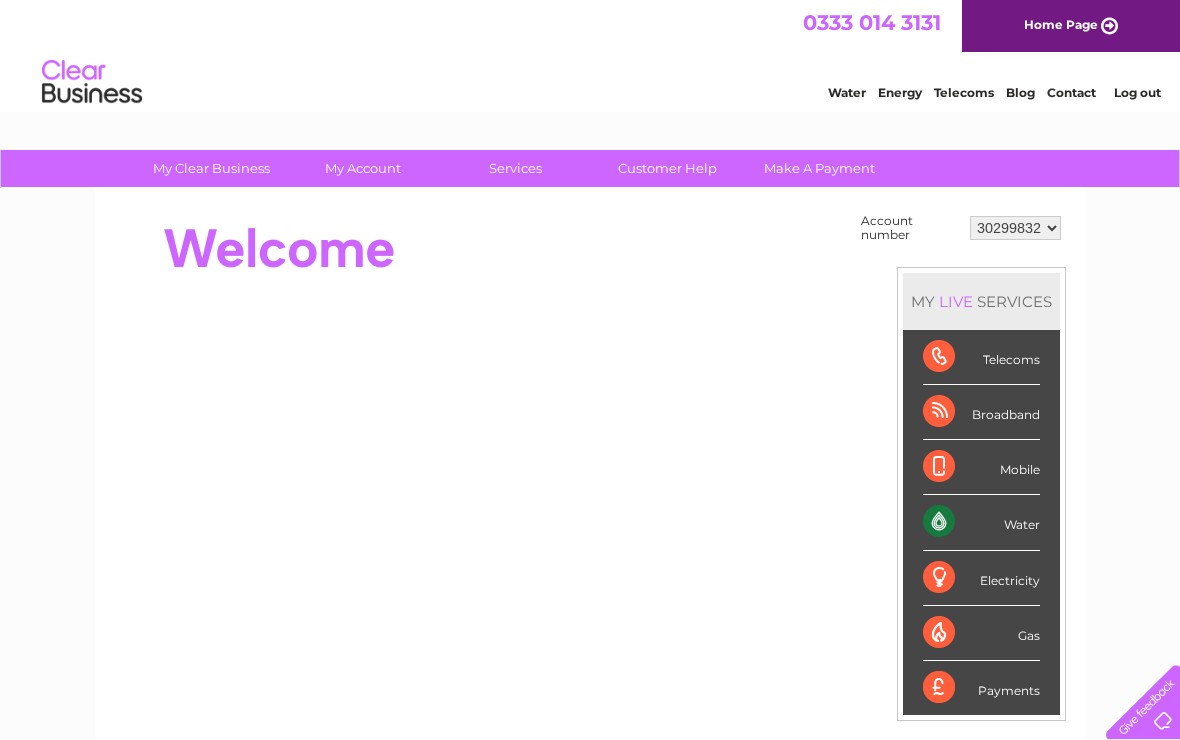 scroll, scrollTop: 0, scrollLeft: 0, axis: both 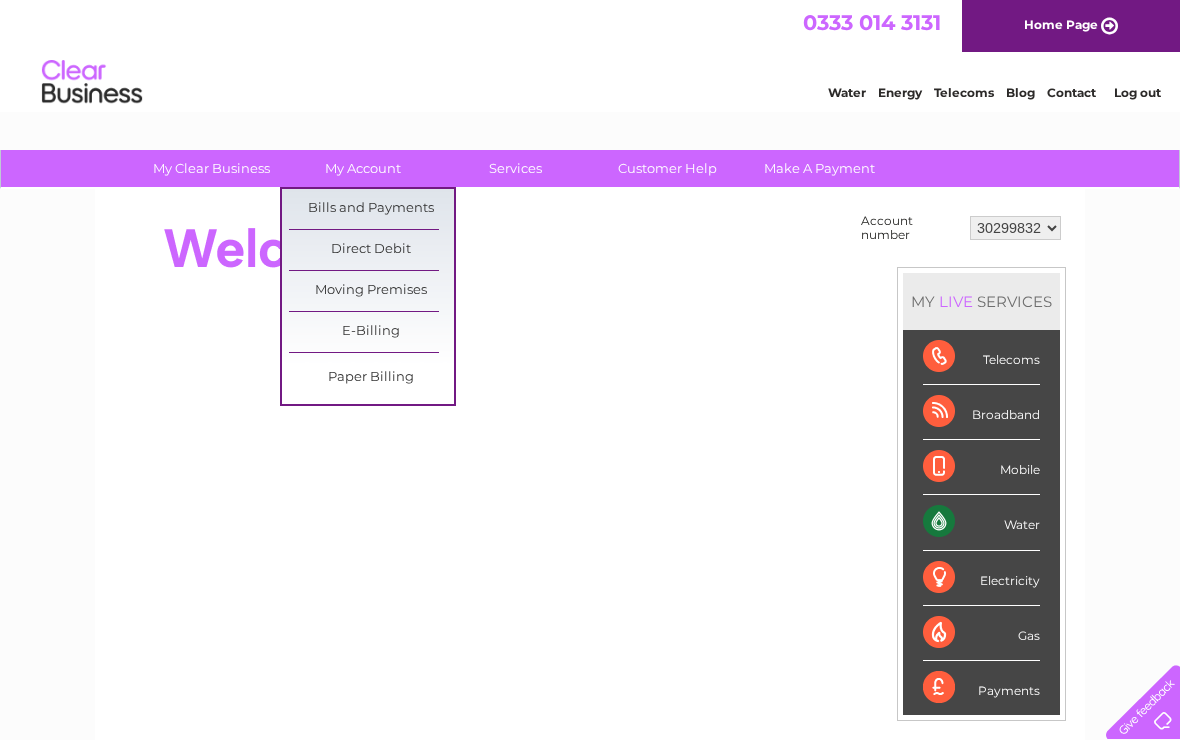 click on "Bills and Payments" at bounding box center (371, 209) 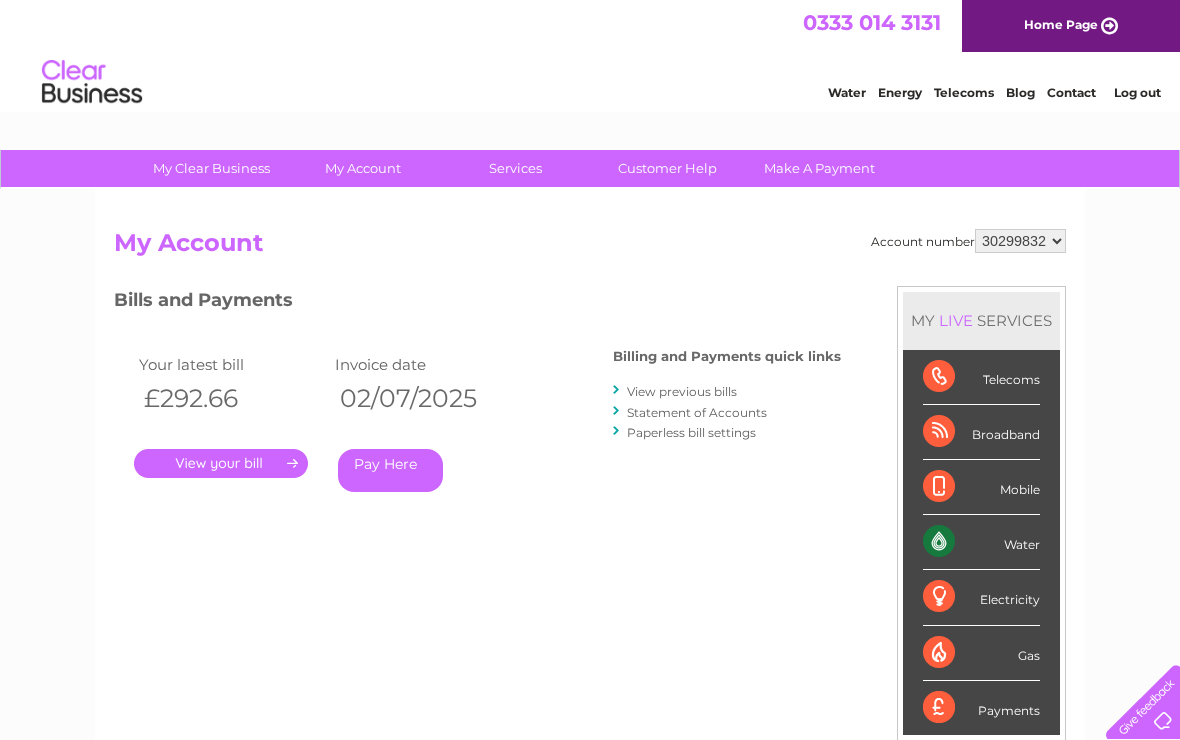scroll, scrollTop: 0, scrollLeft: 0, axis: both 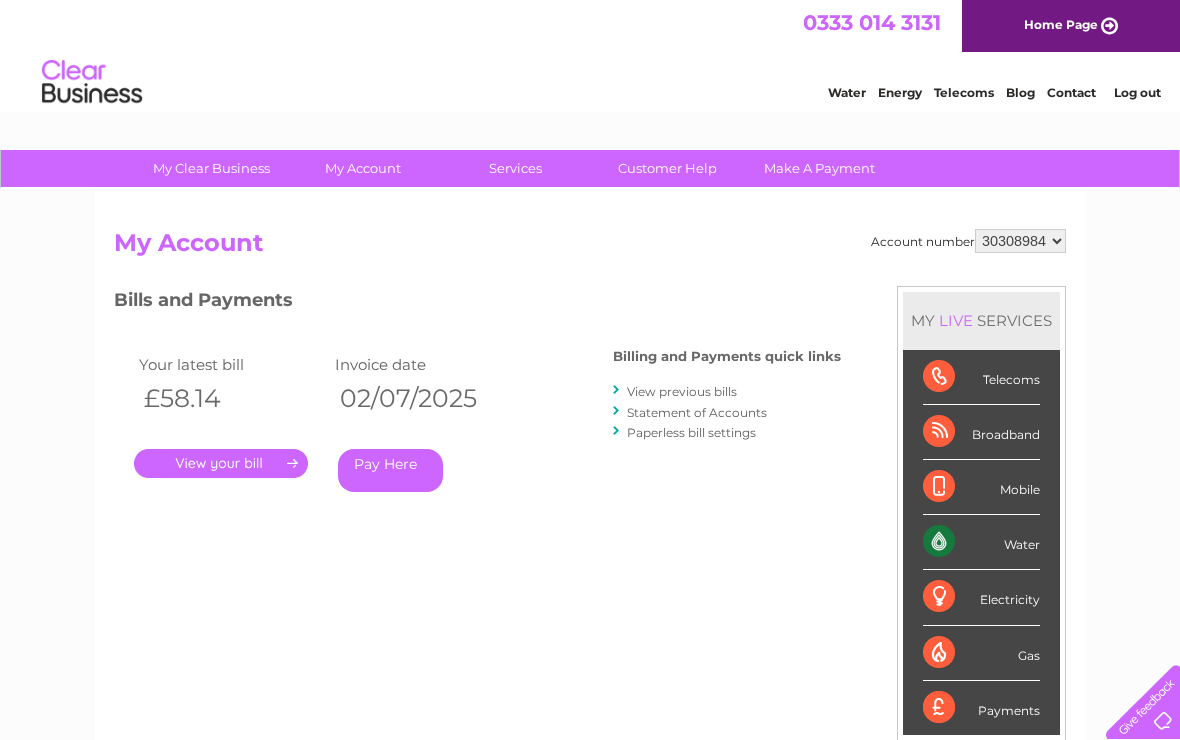 click on "." at bounding box center [221, 463] 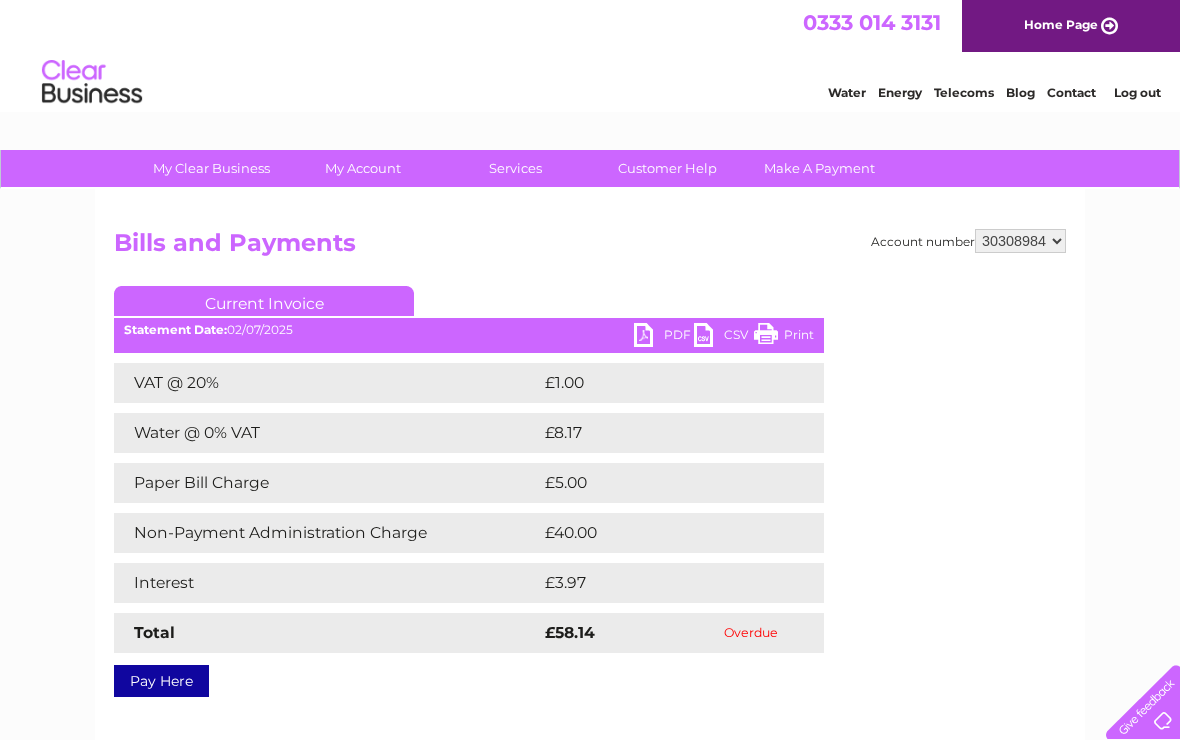 scroll, scrollTop: 0, scrollLeft: 0, axis: both 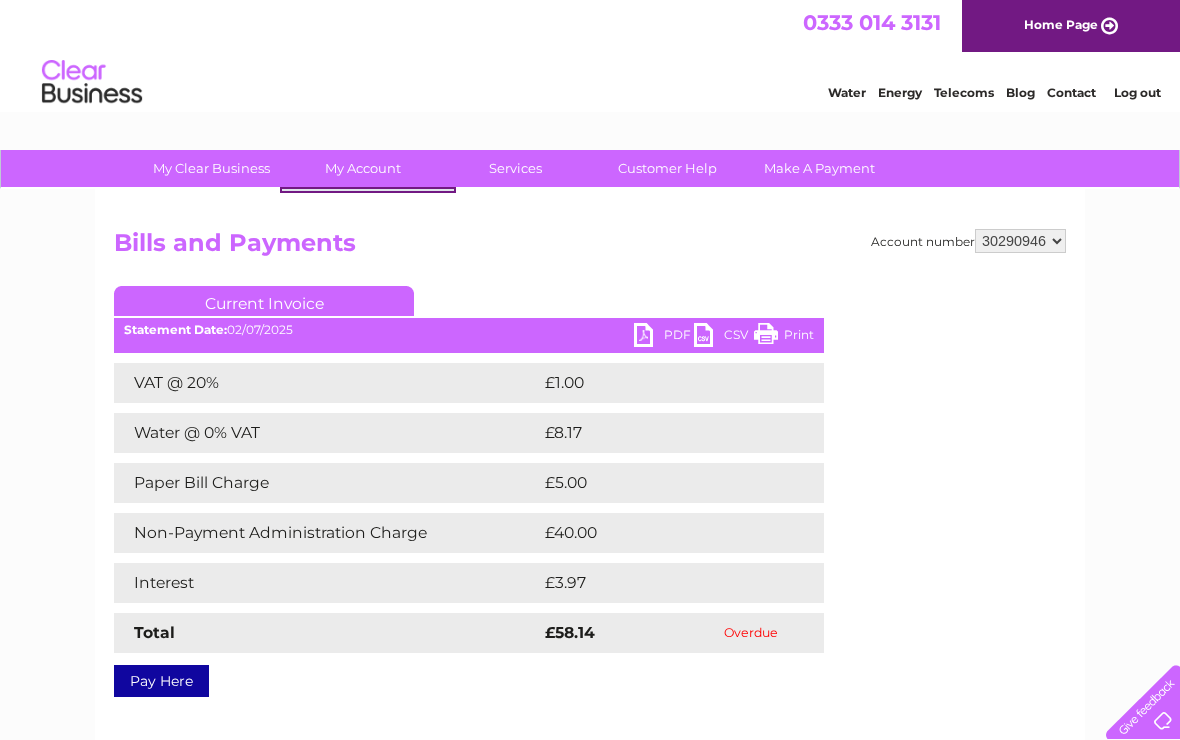 click on "My Account" at bounding box center [363, 168] 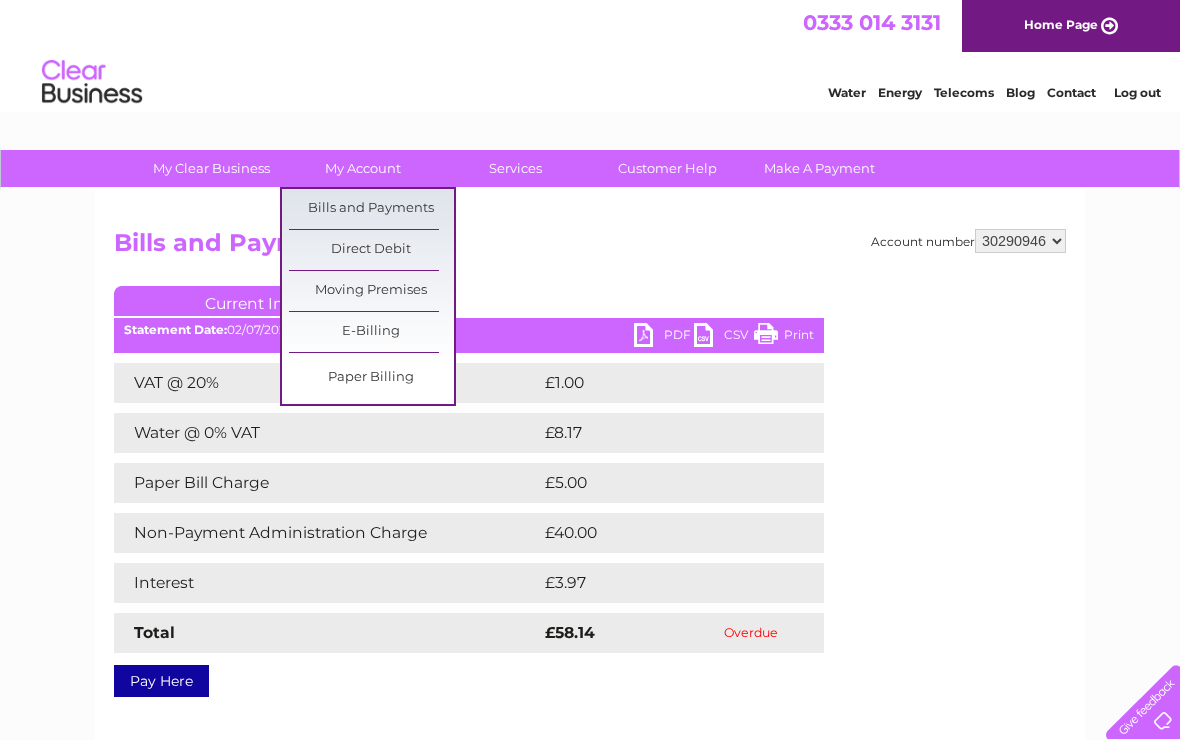 click on "Bills and Payments" at bounding box center [371, 209] 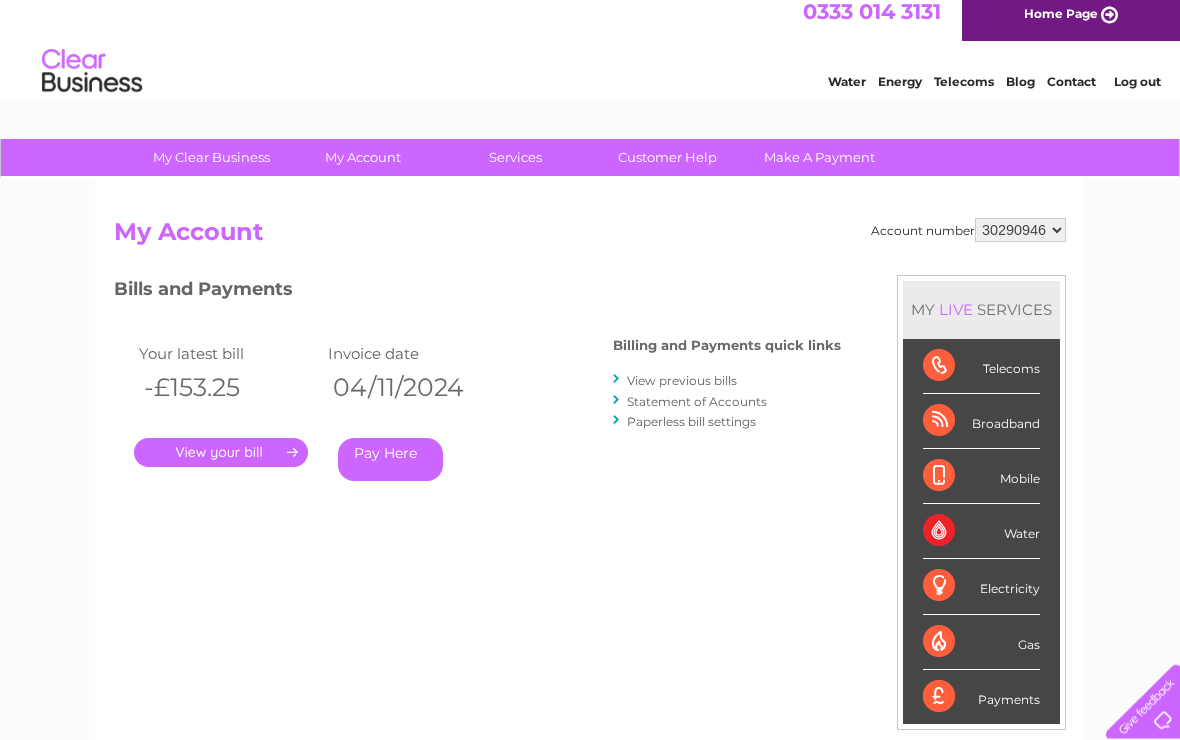 scroll, scrollTop: 10, scrollLeft: 0, axis: vertical 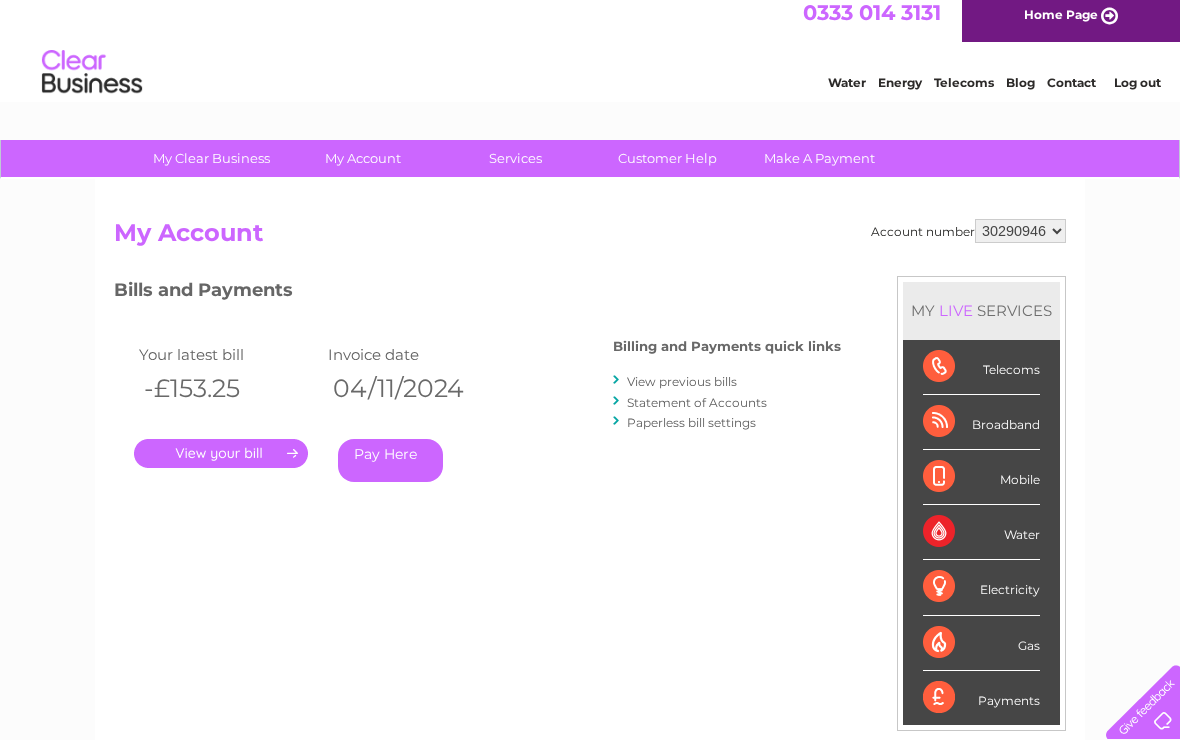 click on "." at bounding box center (221, 453) 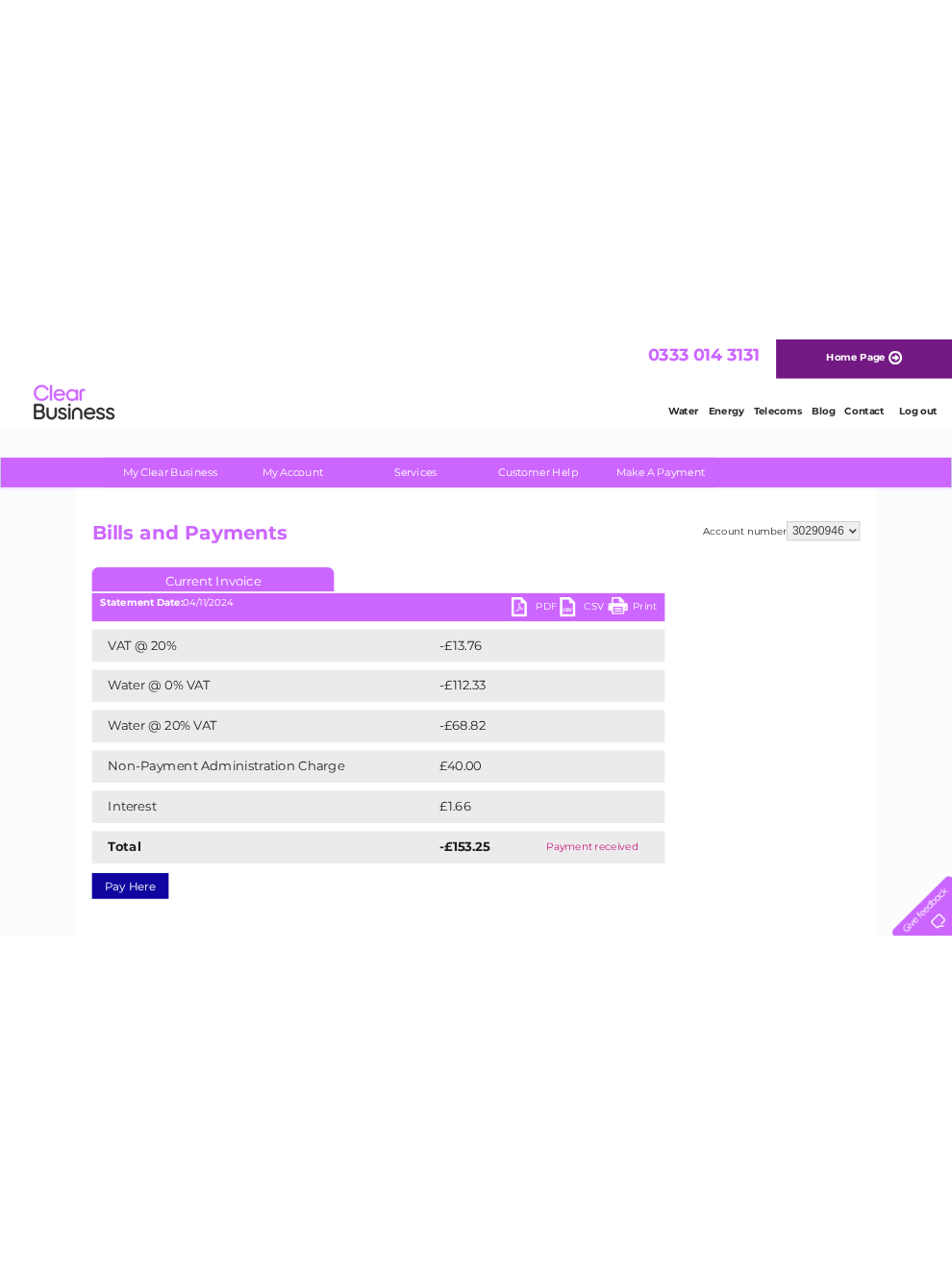 scroll, scrollTop: 0, scrollLeft: 0, axis: both 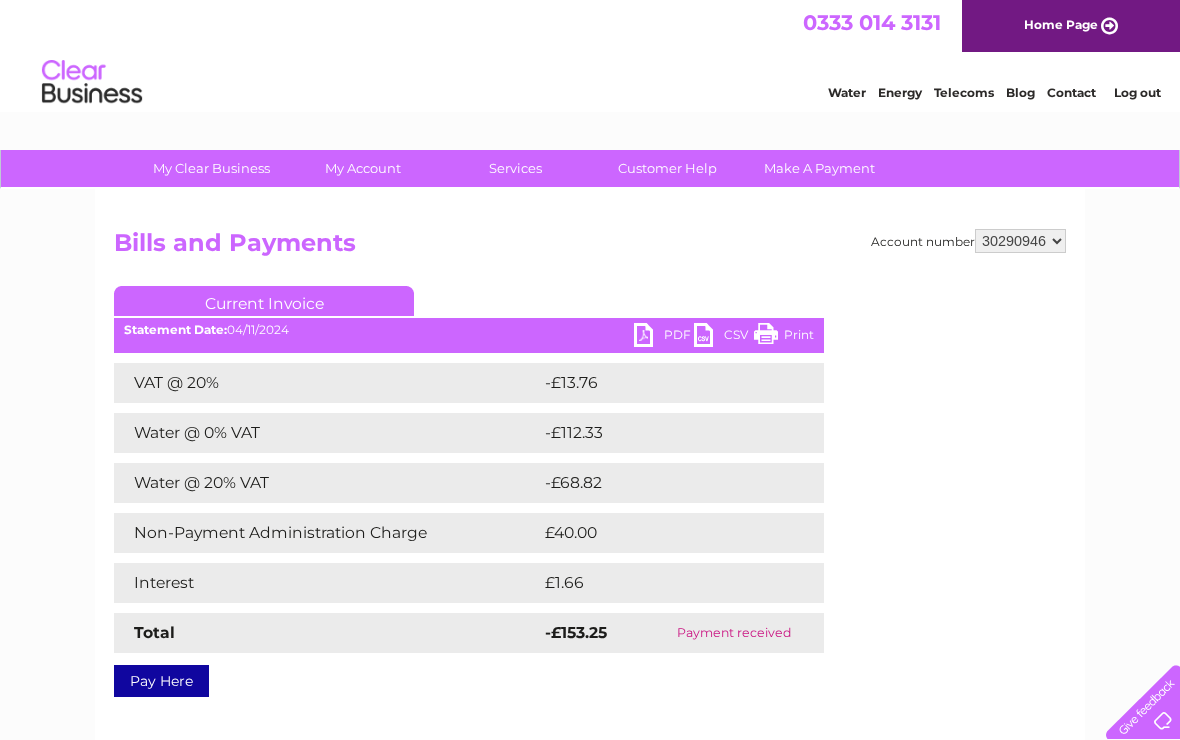 click on "PDF" at bounding box center (664, 337) 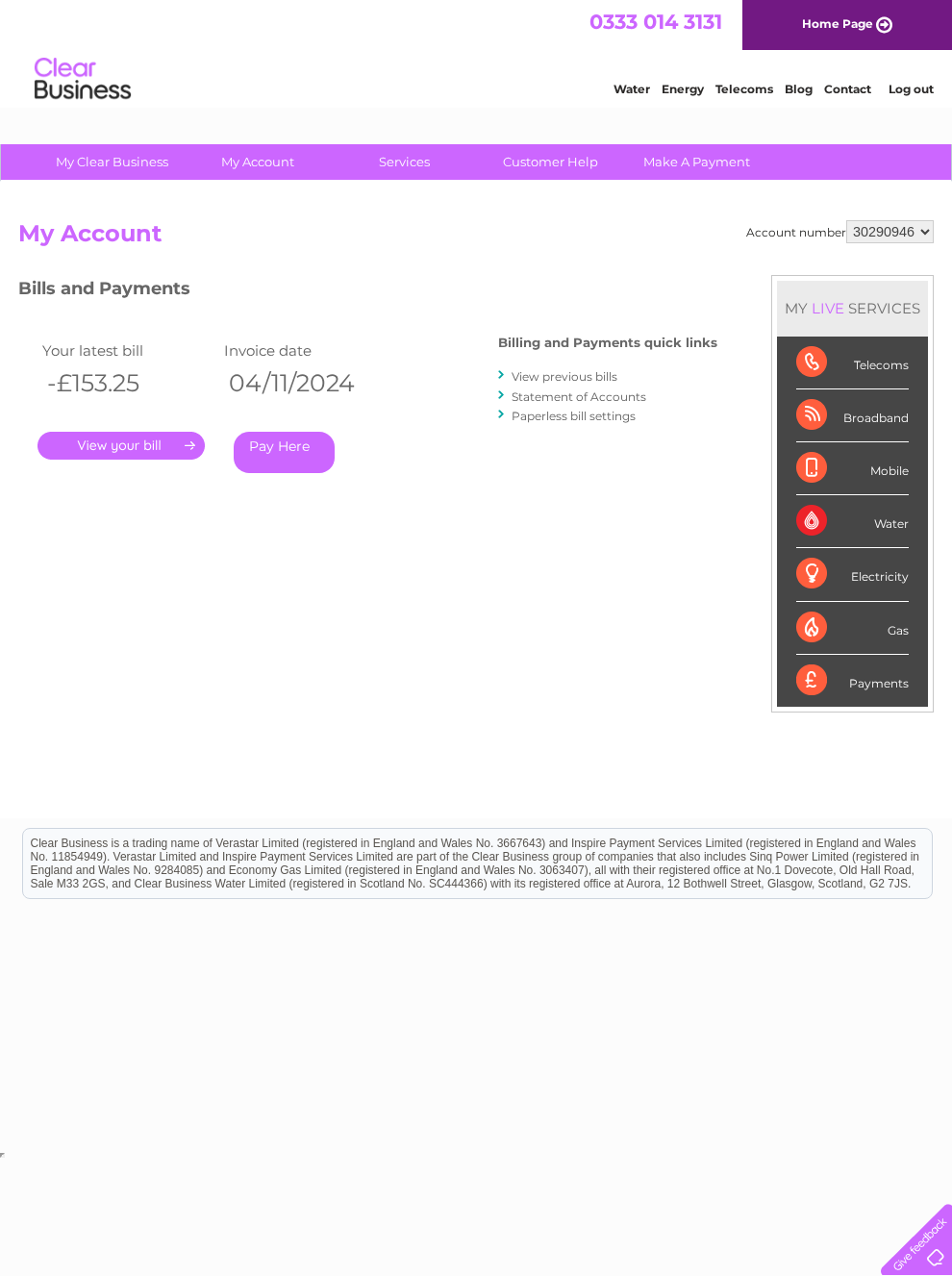 scroll, scrollTop: 0, scrollLeft: 0, axis: both 